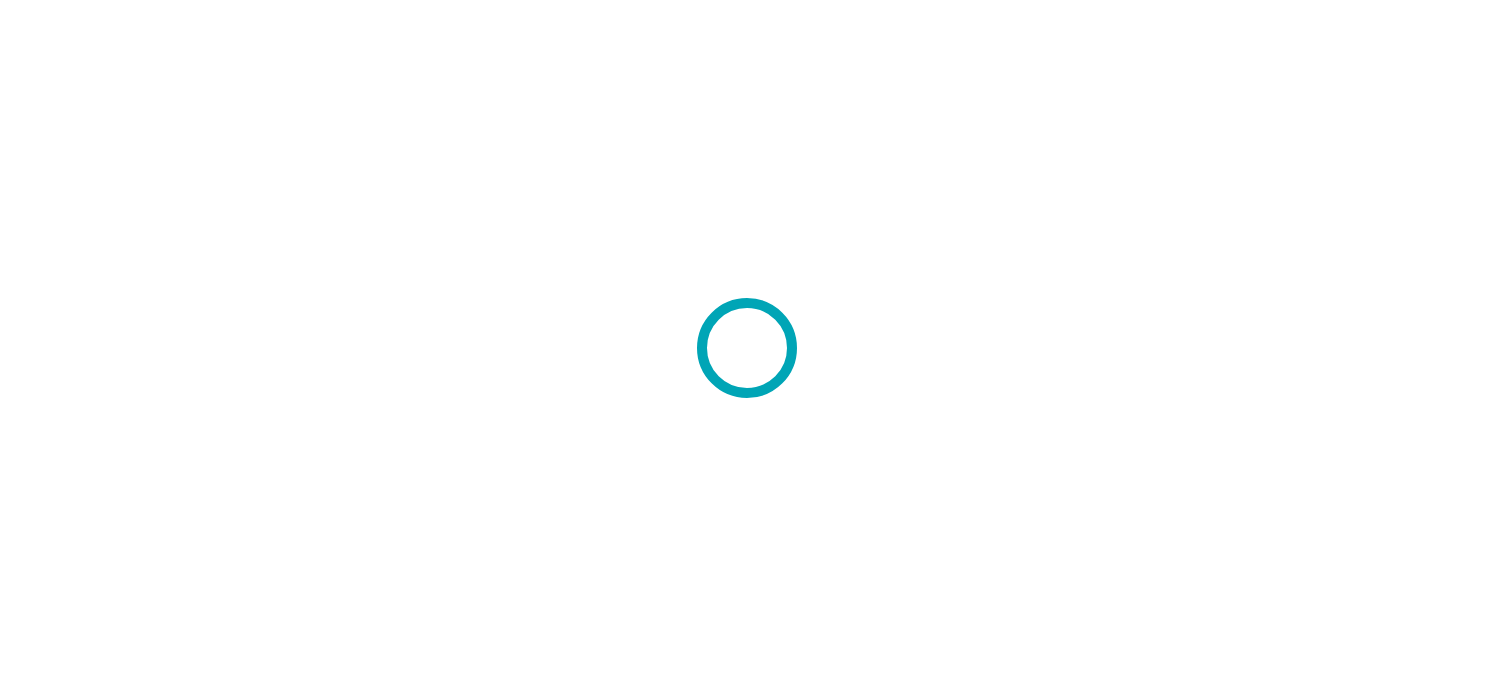 scroll, scrollTop: 0, scrollLeft: 0, axis: both 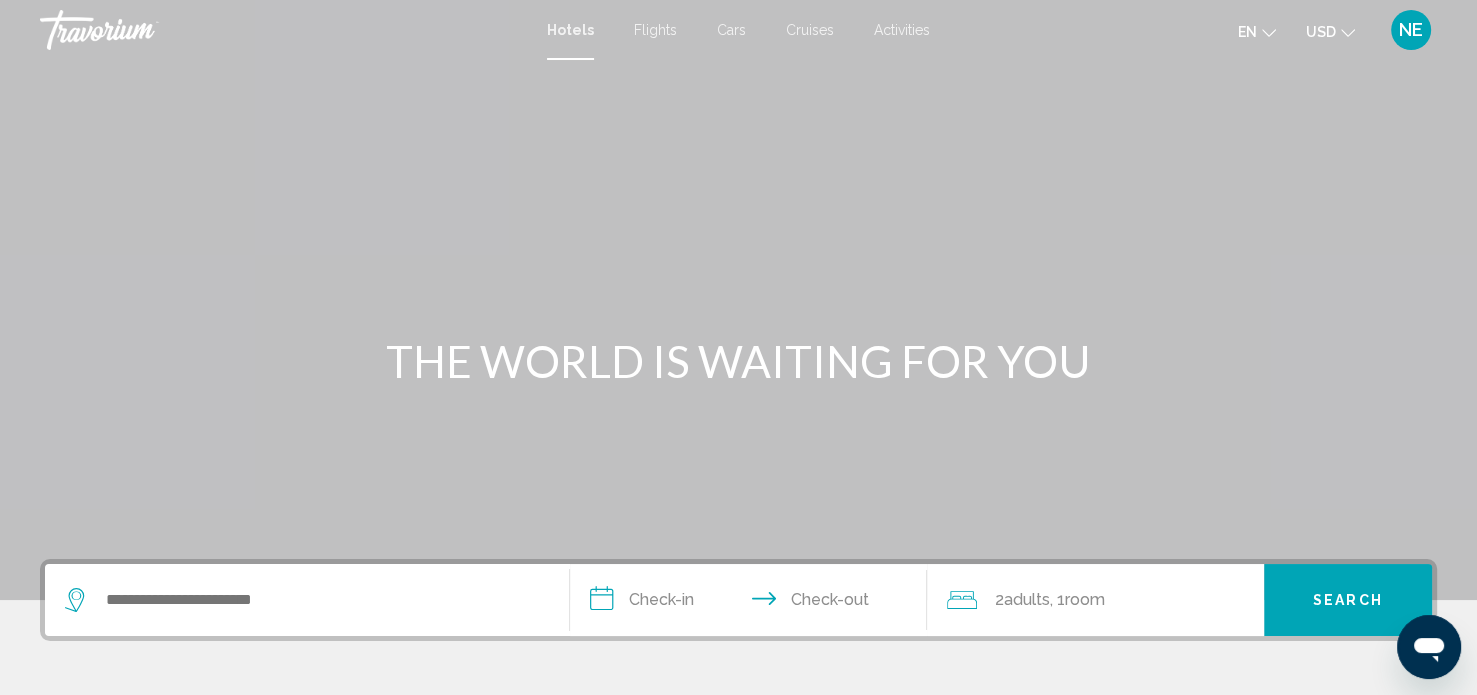 click on "Activities" at bounding box center (902, 30) 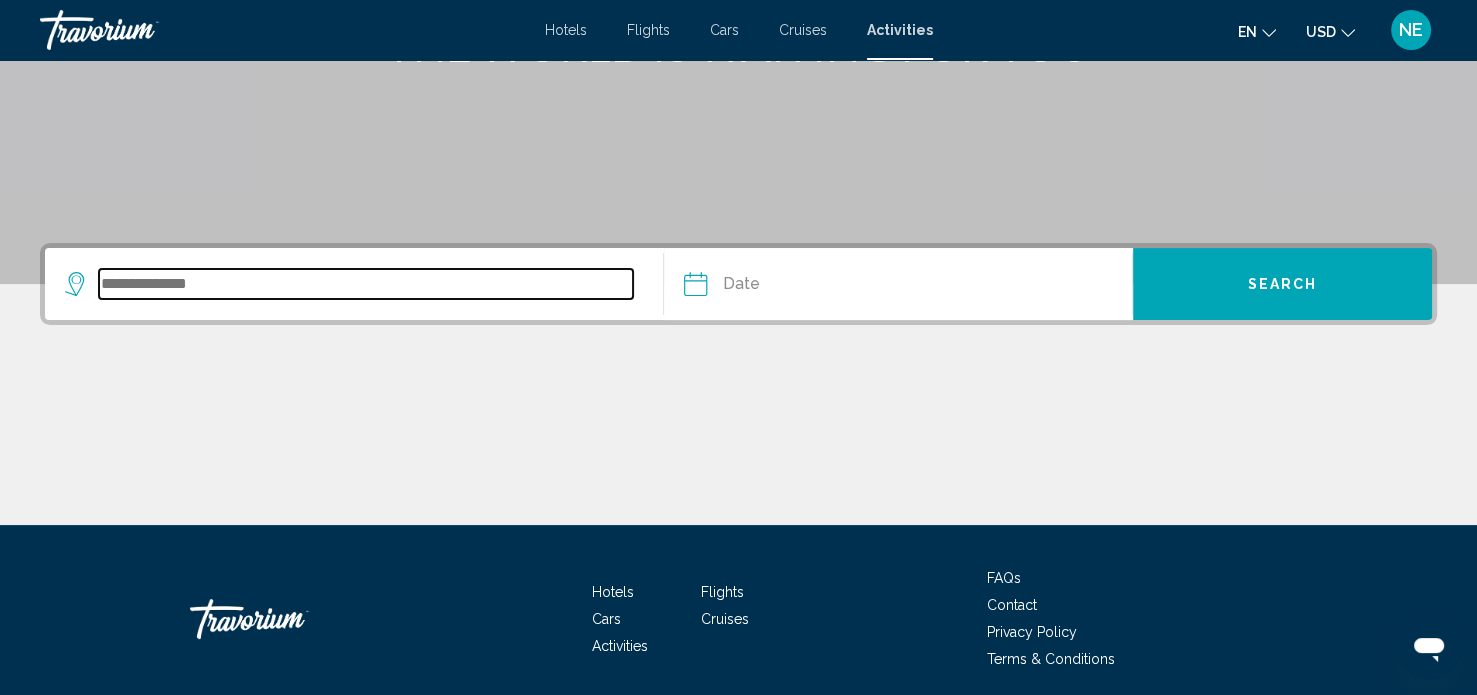 click at bounding box center (366, 284) 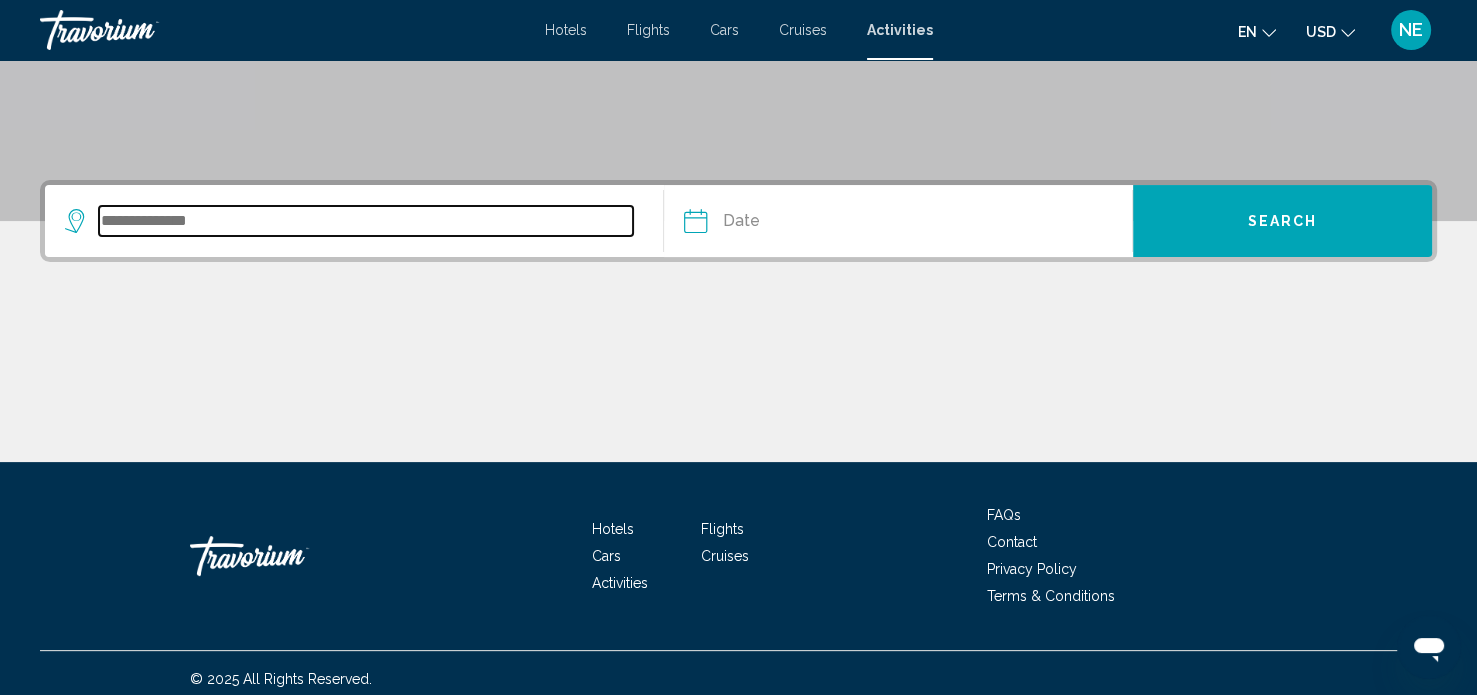 scroll, scrollTop: 390, scrollLeft: 0, axis: vertical 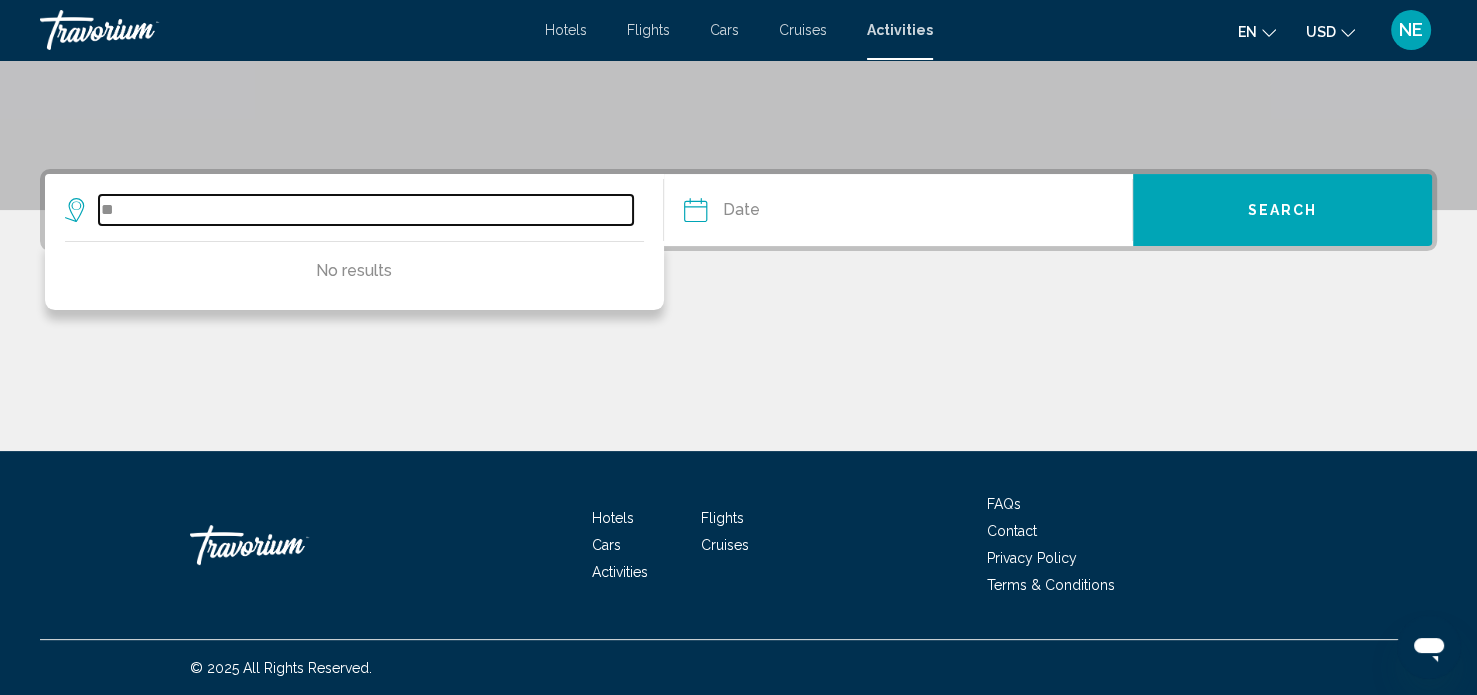 type on "*" 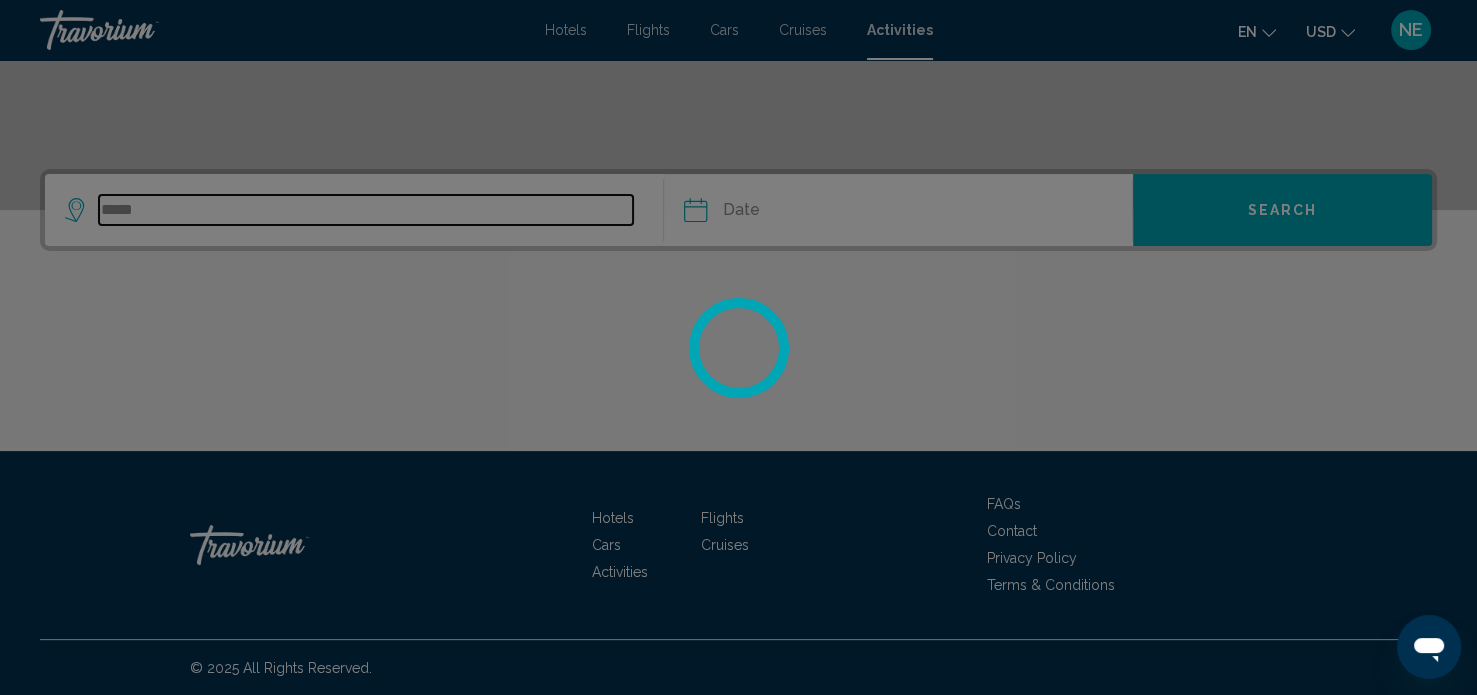 type on "*****" 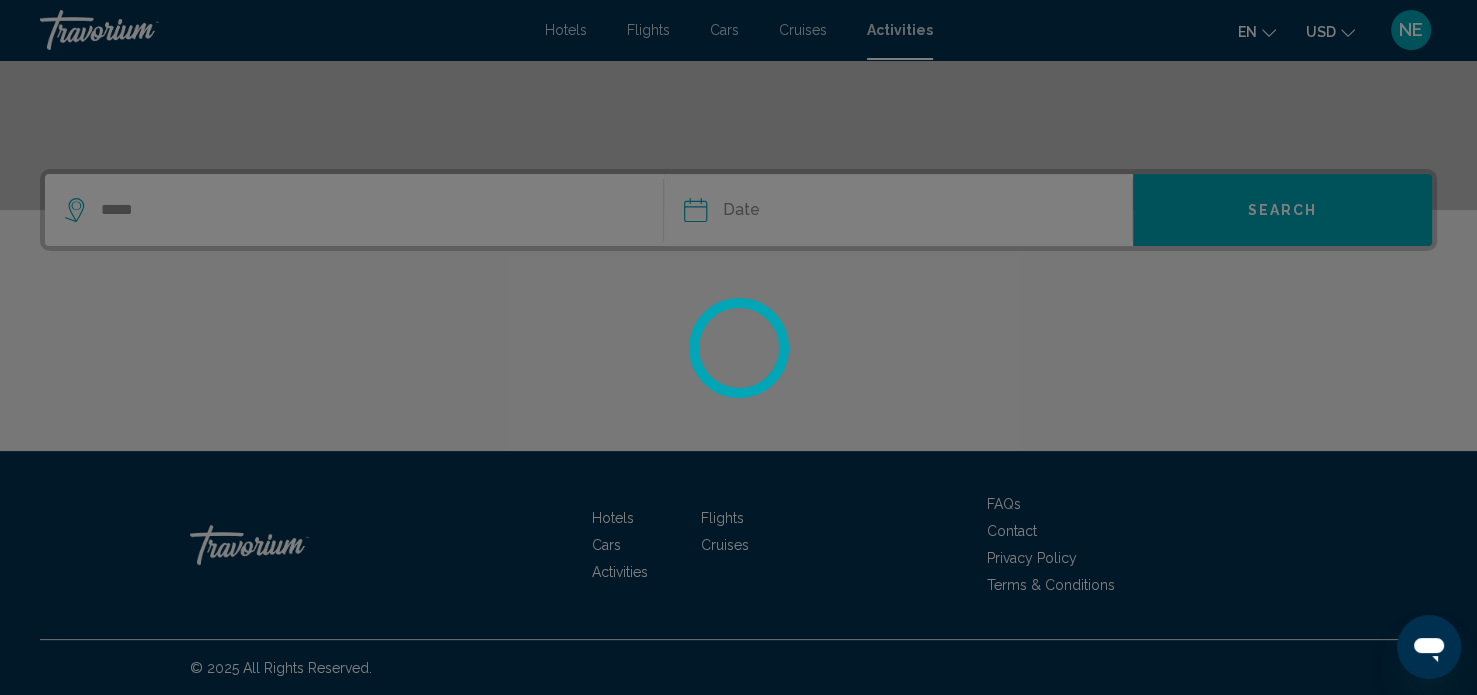 click at bounding box center [795, 213] 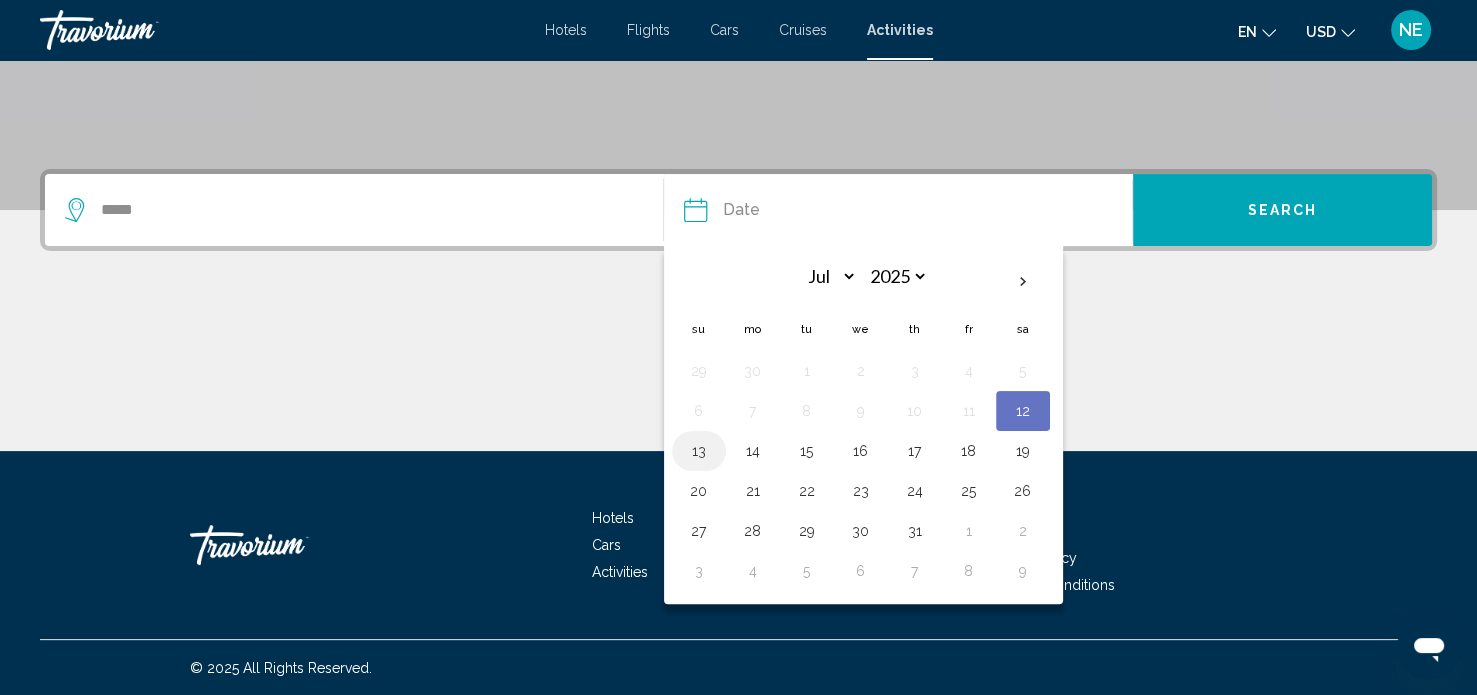 click on "13" at bounding box center [699, 451] 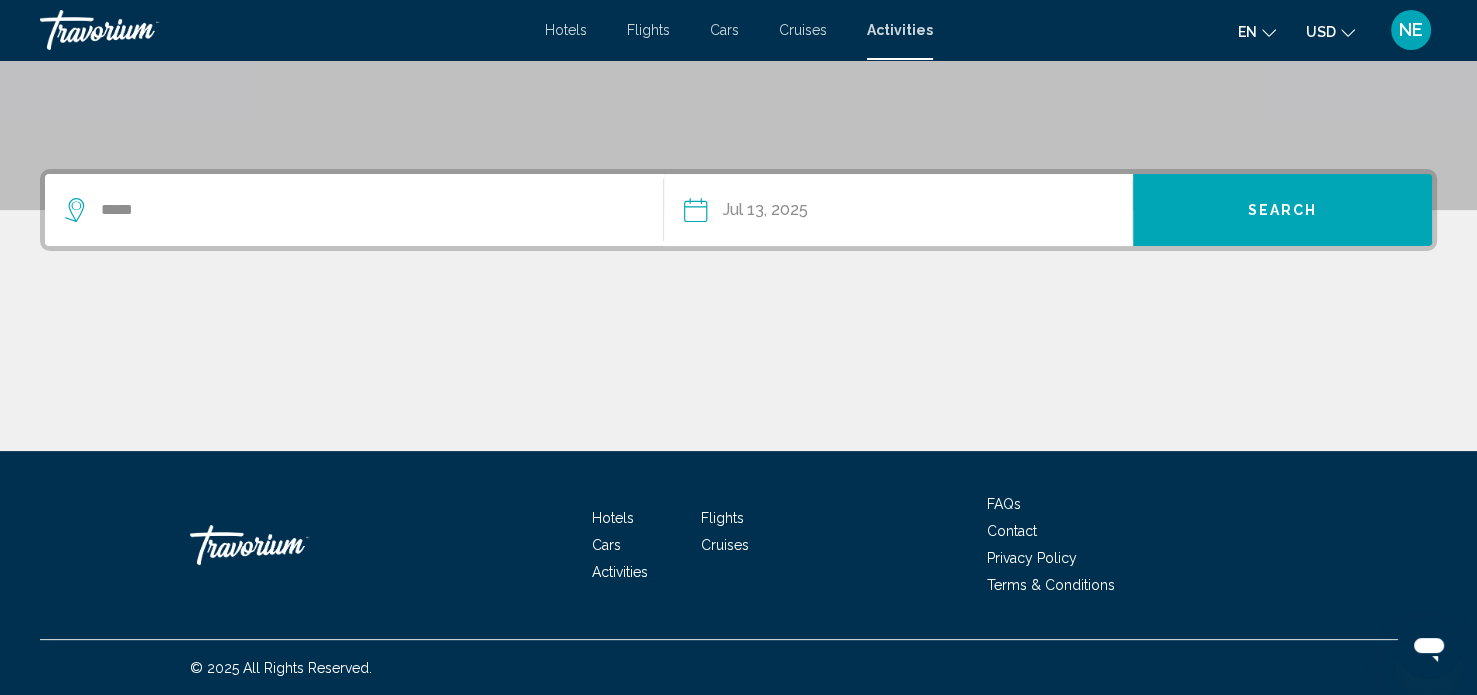 click on "Search" at bounding box center (1283, 211) 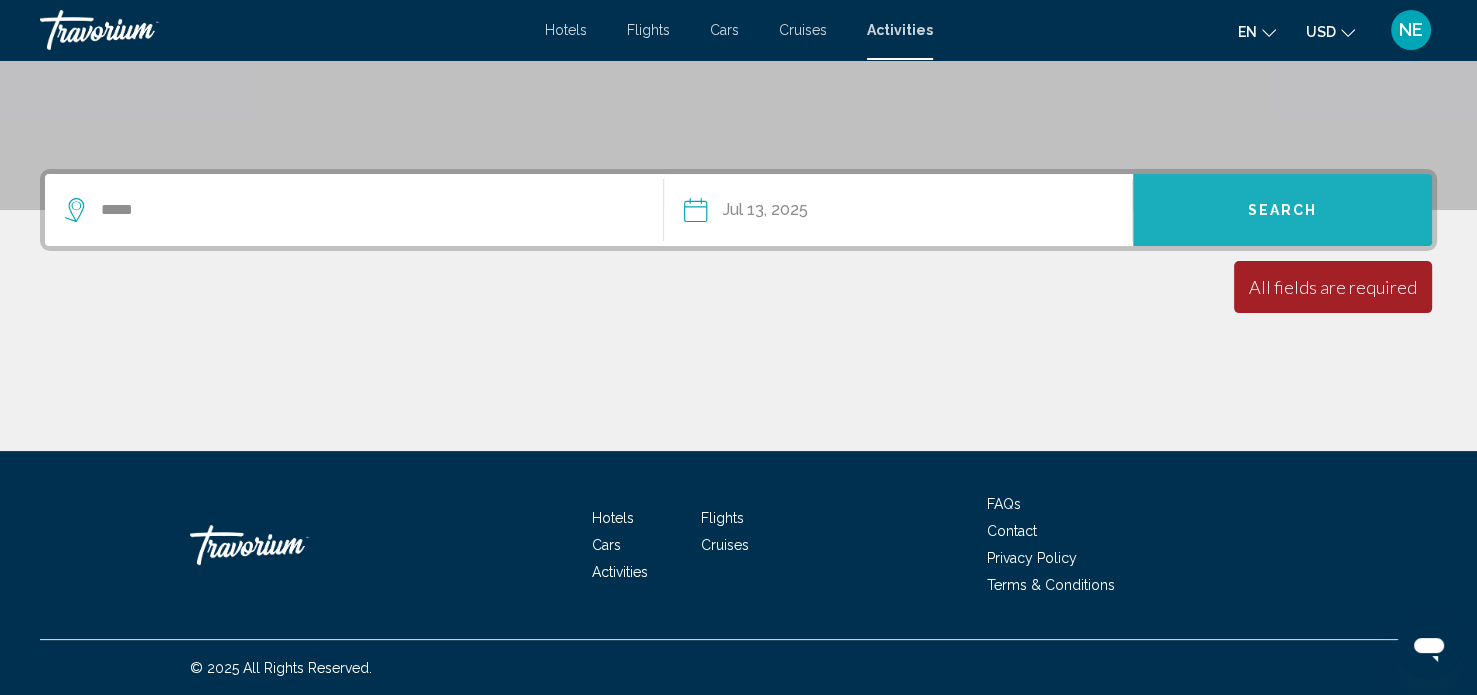 click on "Search" at bounding box center [1282, 210] 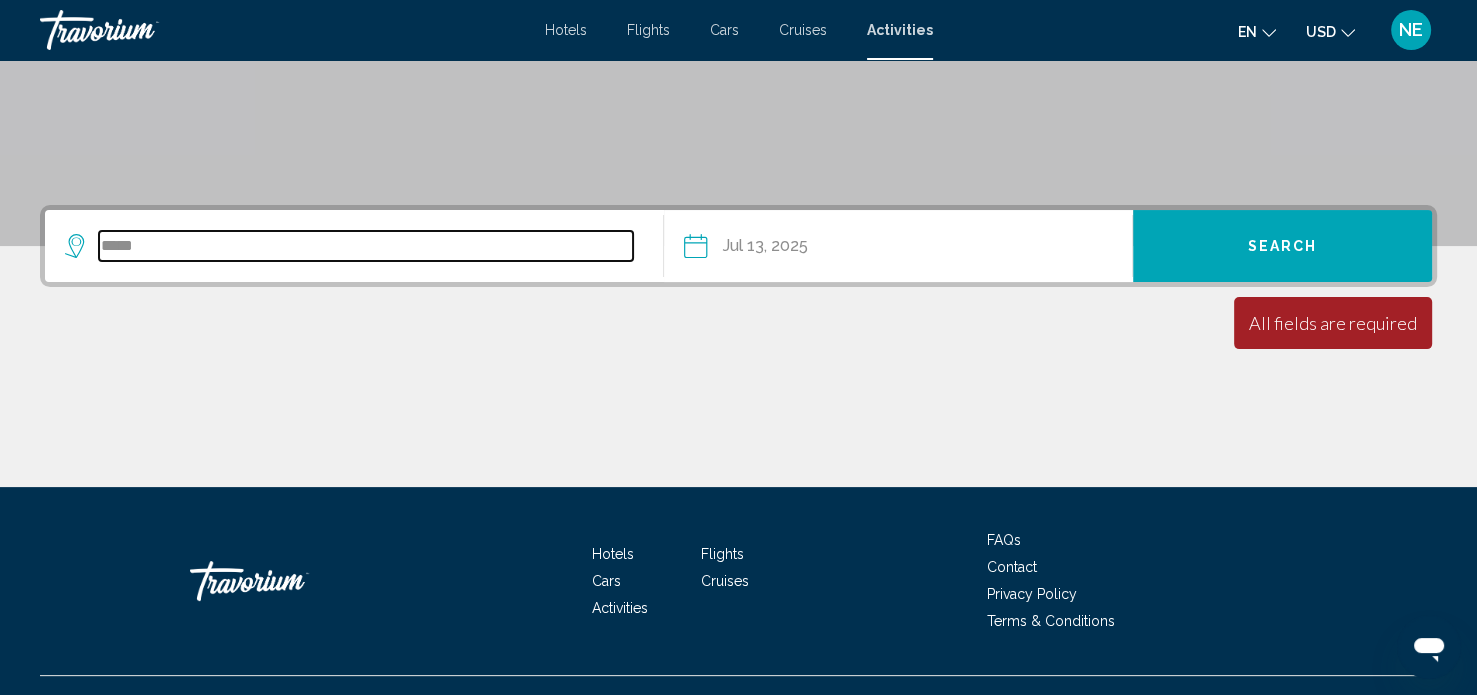 click on "*****" at bounding box center (366, 246) 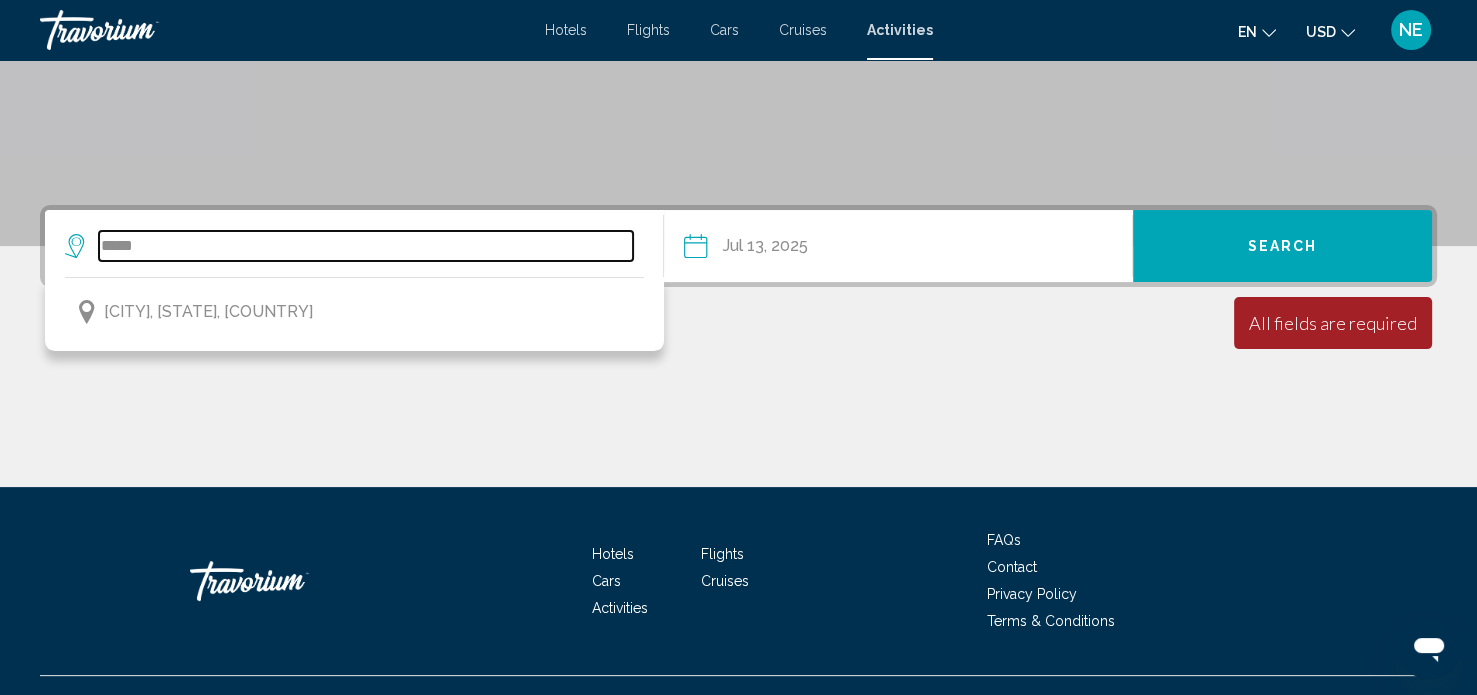 scroll, scrollTop: 390, scrollLeft: 0, axis: vertical 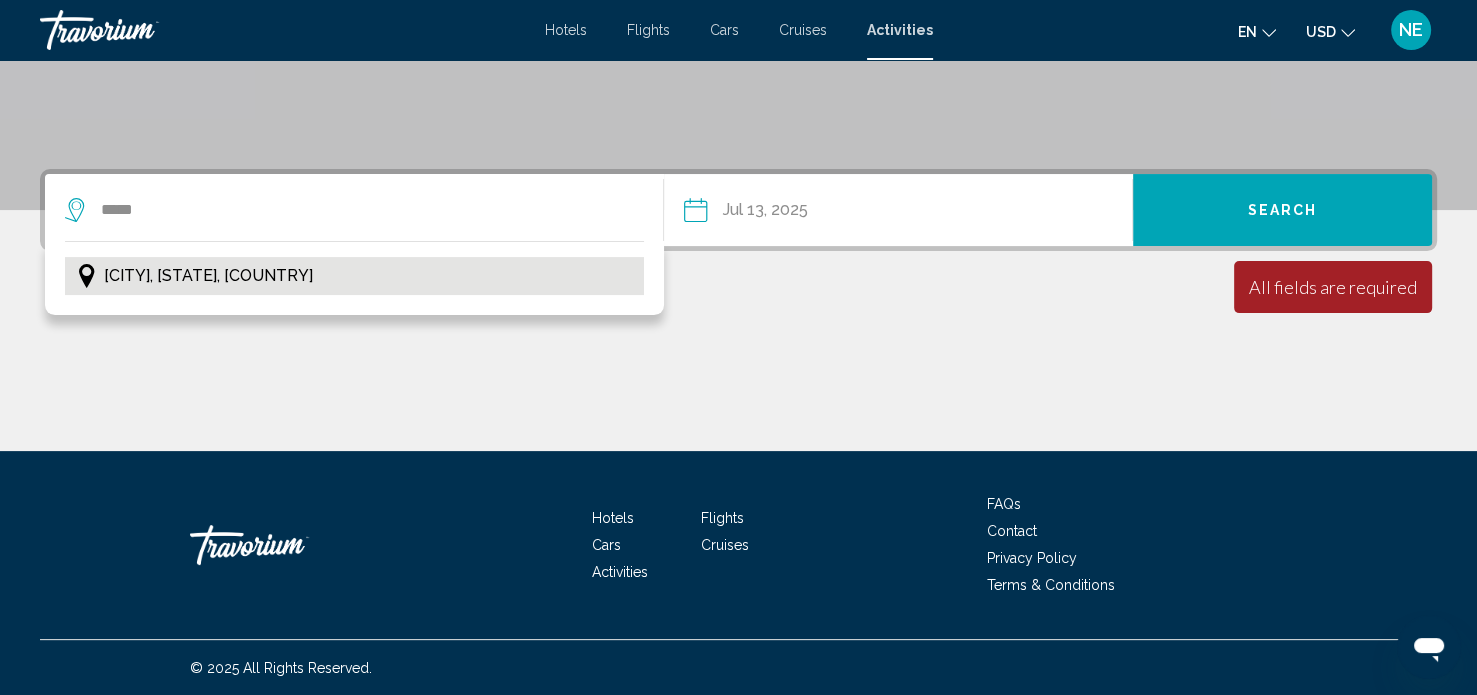 click on "[CITY], [STATE], [COUNTRY]" at bounding box center [208, 276] 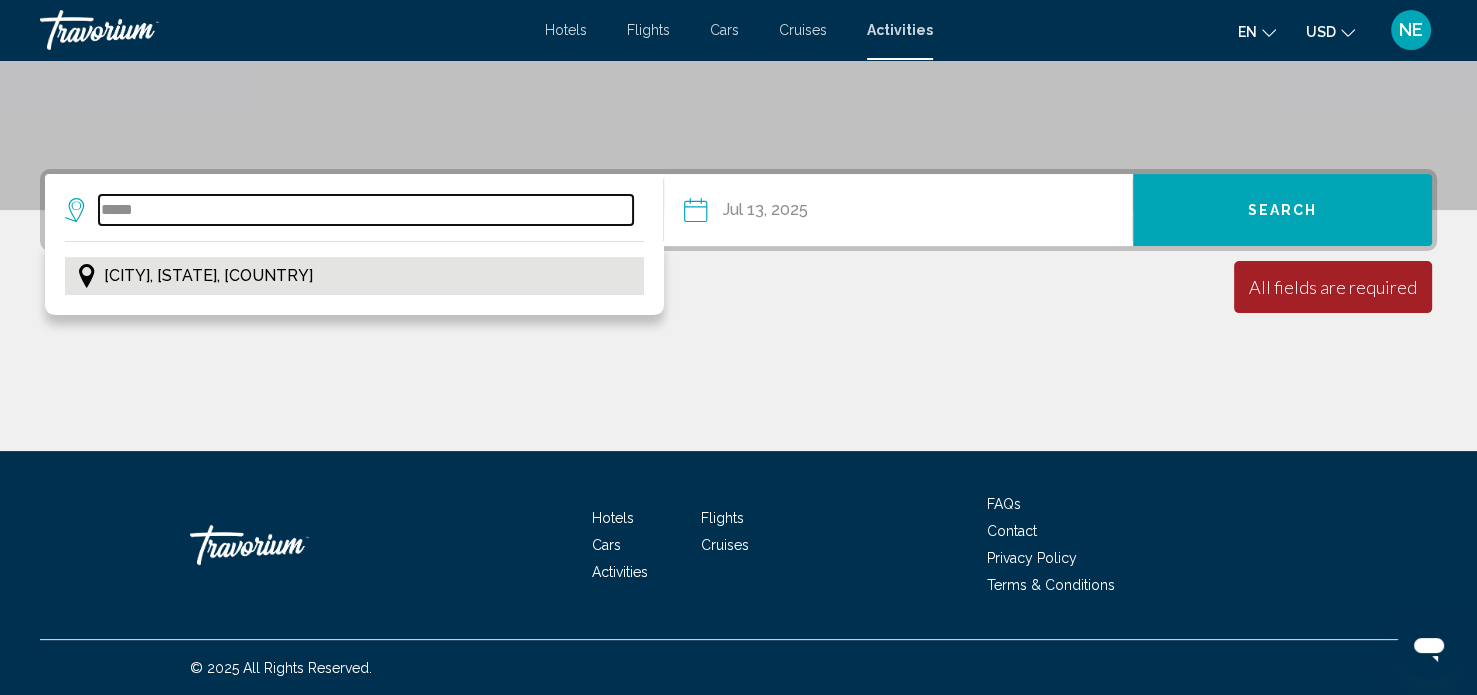 type on "**********" 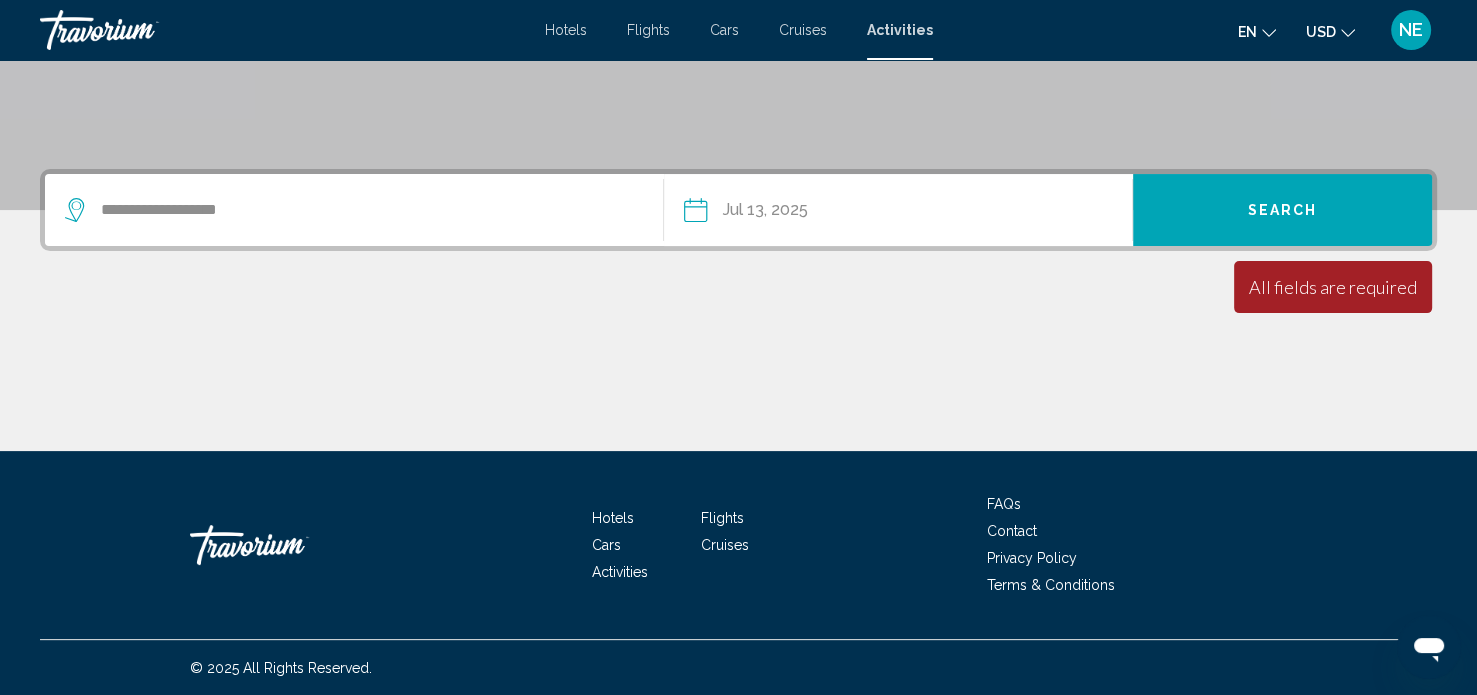 click on "**********" at bounding box center [795, 213] 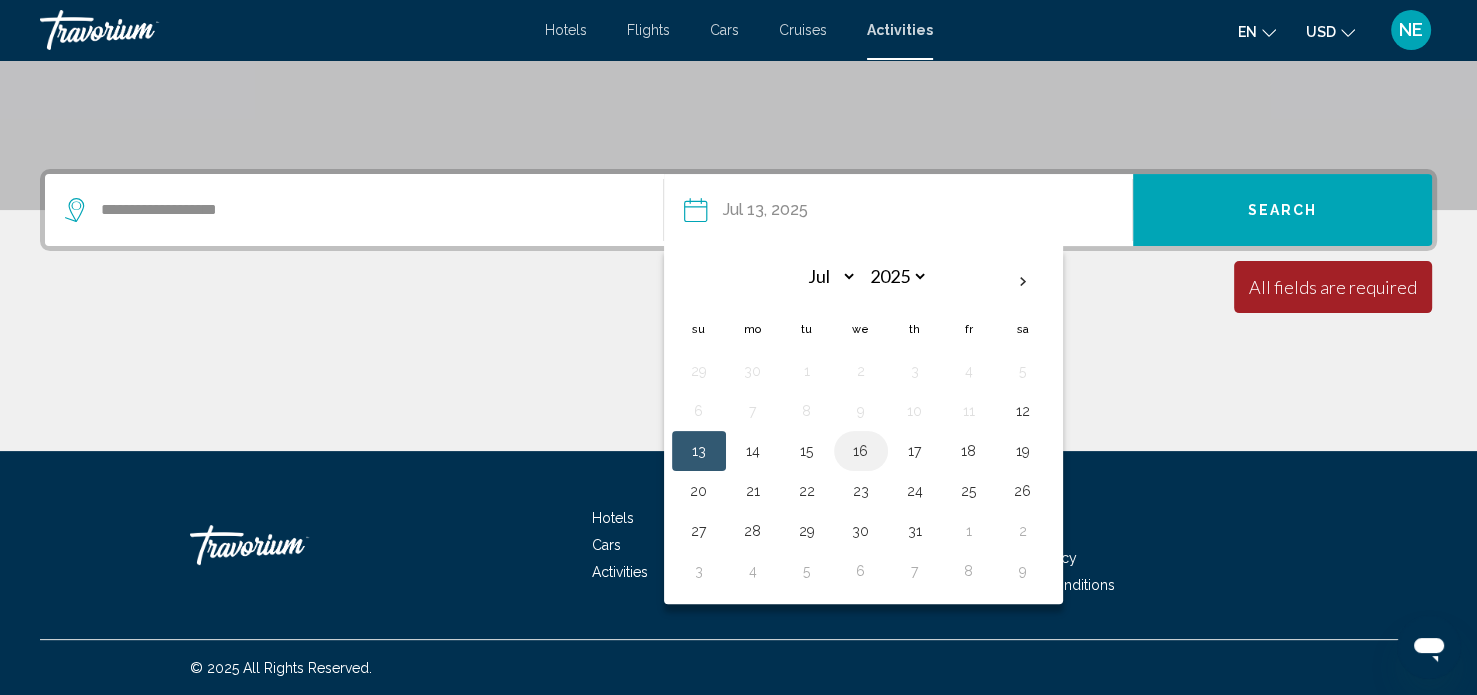 click on "16" at bounding box center (861, 451) 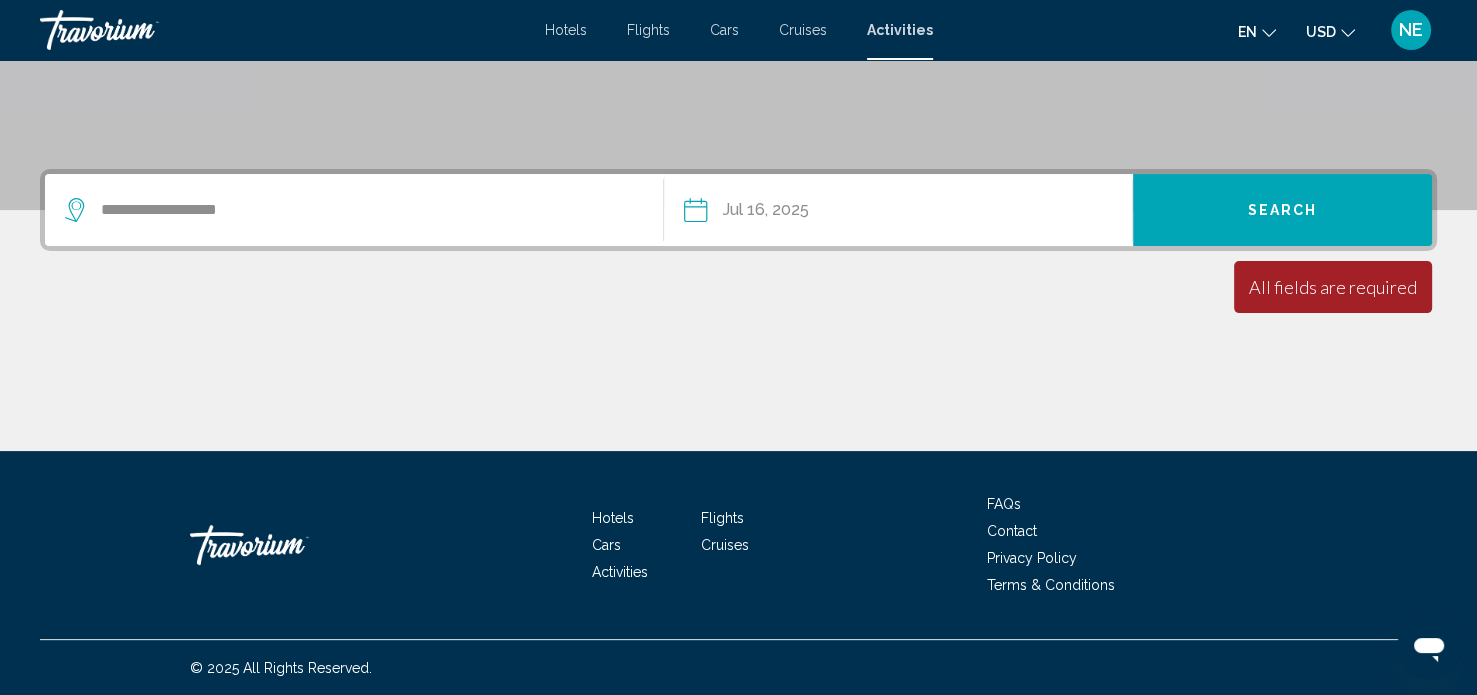 click on "All fields are required" at bounding box center [1333, 287] 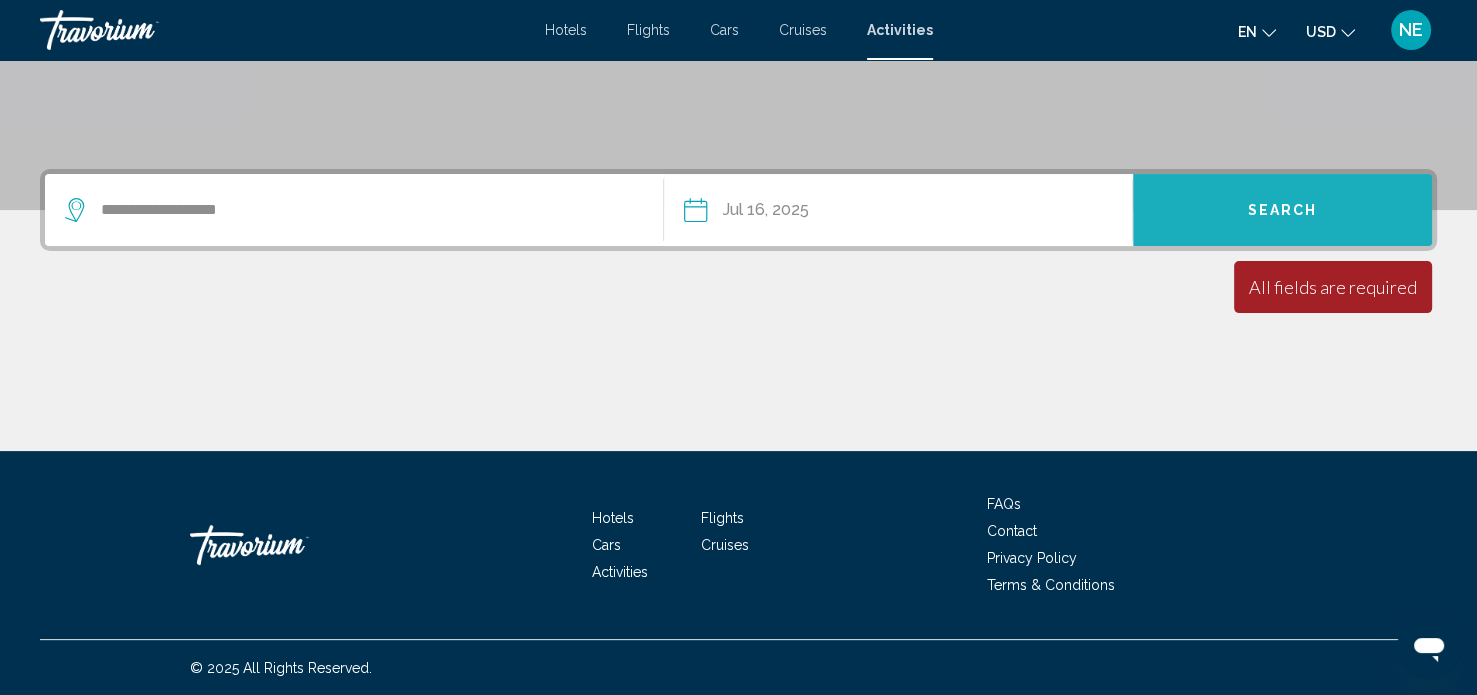 click on "Search" at bounding box center (1282, 210) 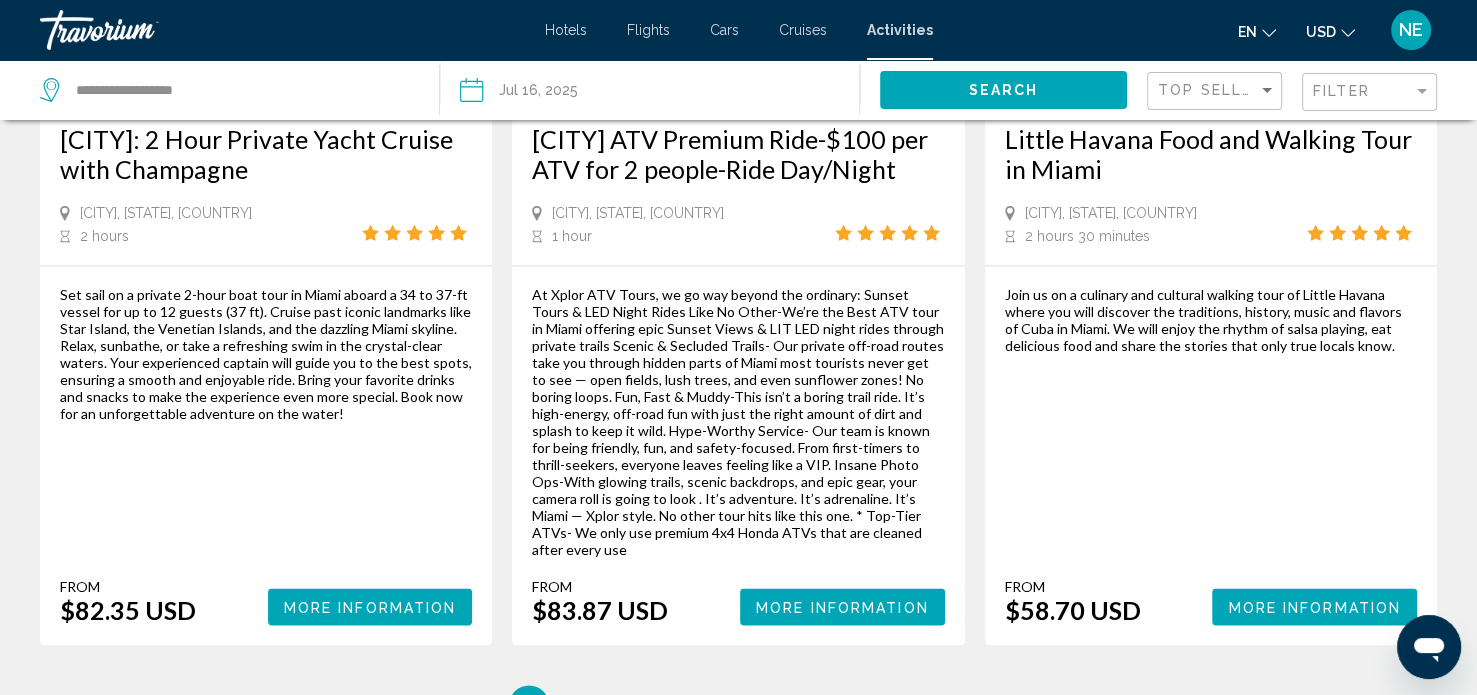 scroll, scrollTop: 3055, scrollLeft: 0, axis: vertical 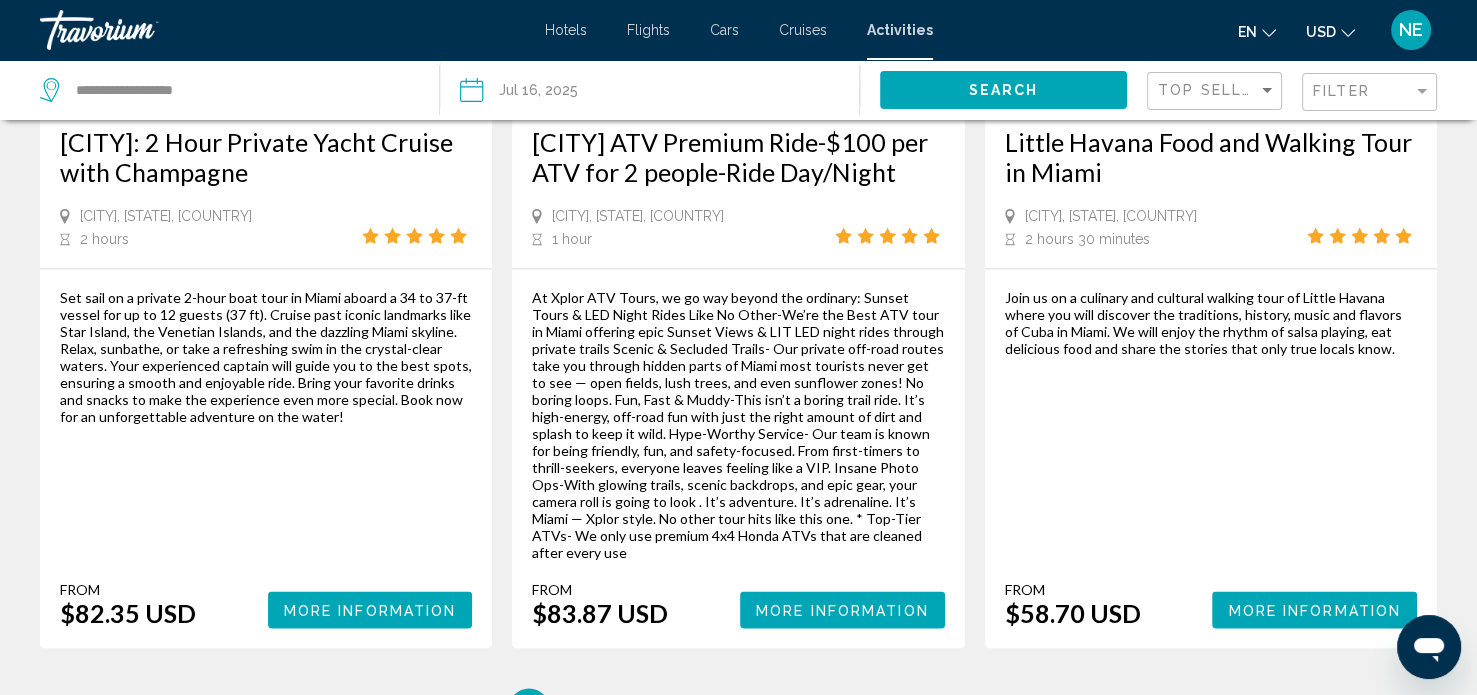 click on "Join us on a culinary and cultural walking tour of Little Havana where you will discover the traditions, history, music and flavors of Cuba in Miami. We will enjoy the rhythm of salsa playing, eat delicious food and share the stories that only true locals know.  From  $58.70 USD  More Information" at bounding box center [1211, 458] 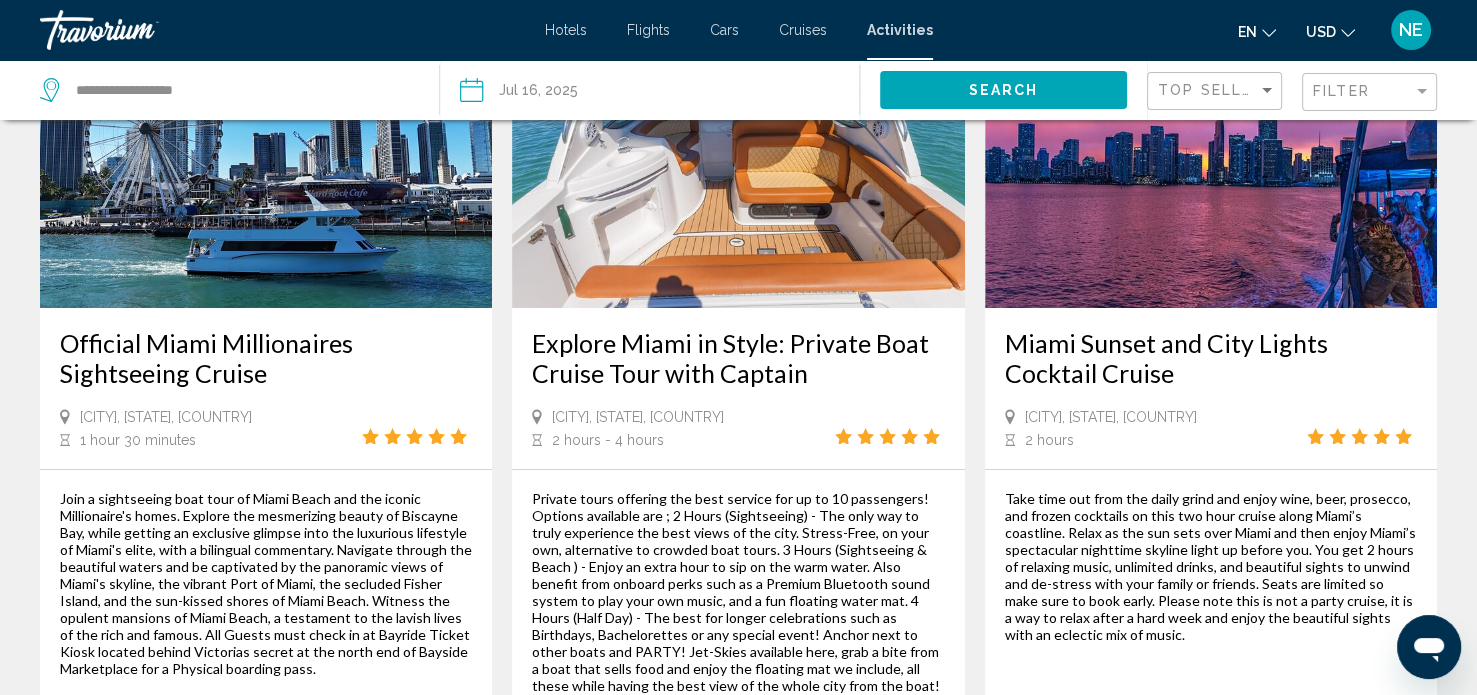 scroll, scrollTop: 0, scrollLeft: 0, axis: both 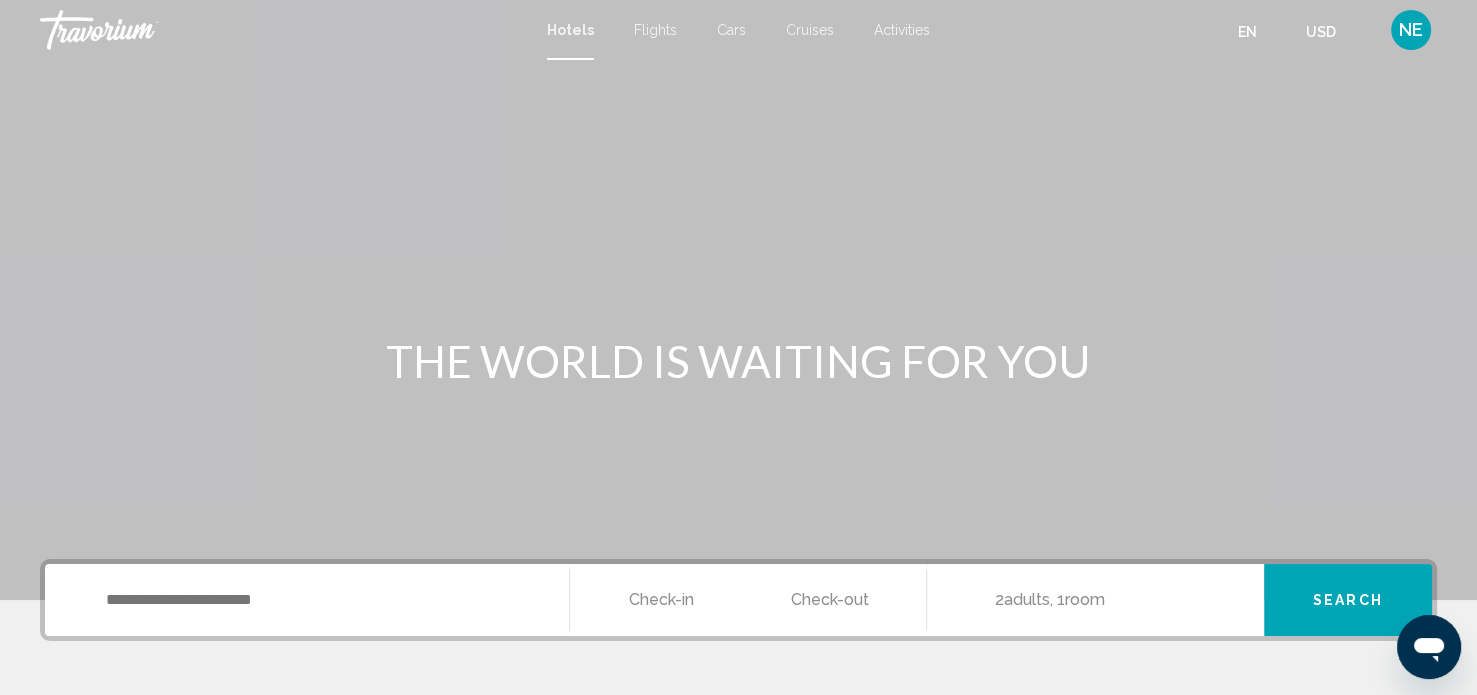 click on "Activities" at bounding box center (902, 30) 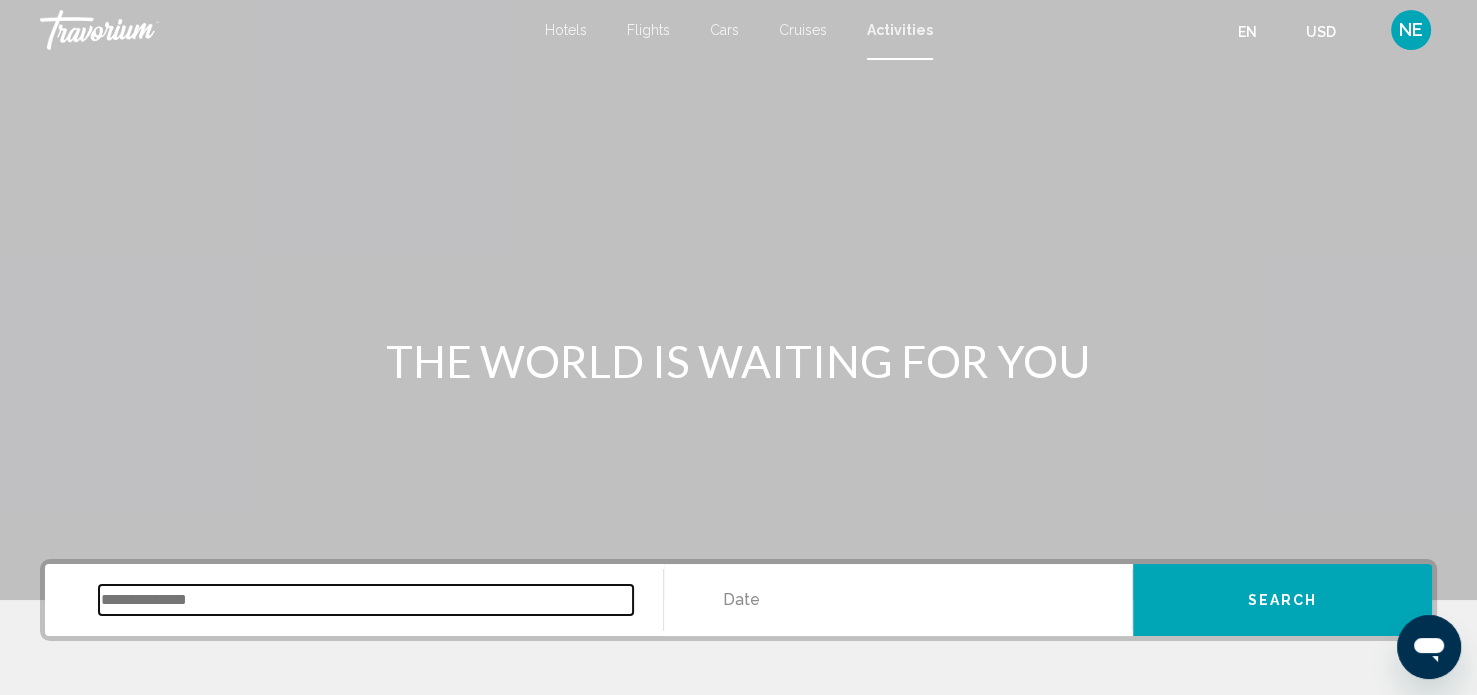 click at bounding box center [366, 600] 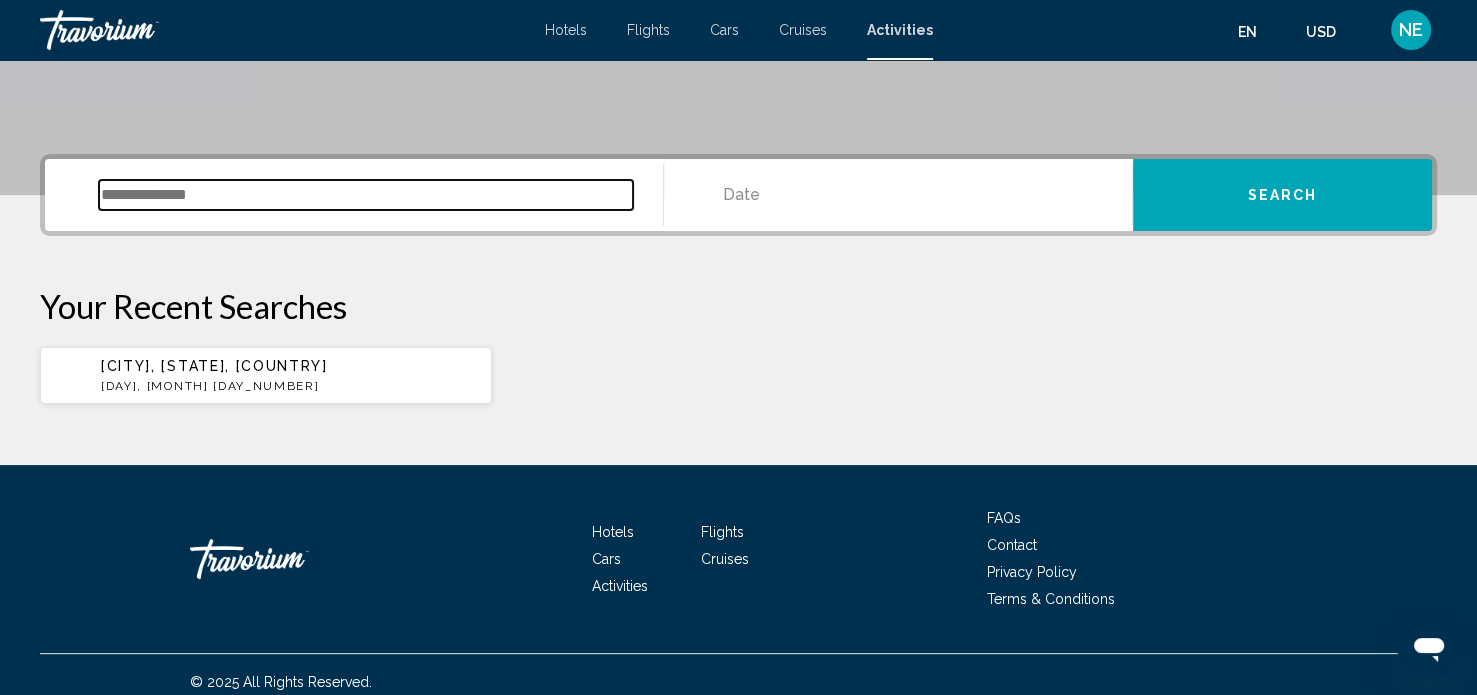 scroll, scrollTop: 419, scrollLeft: 0, axis: vertical 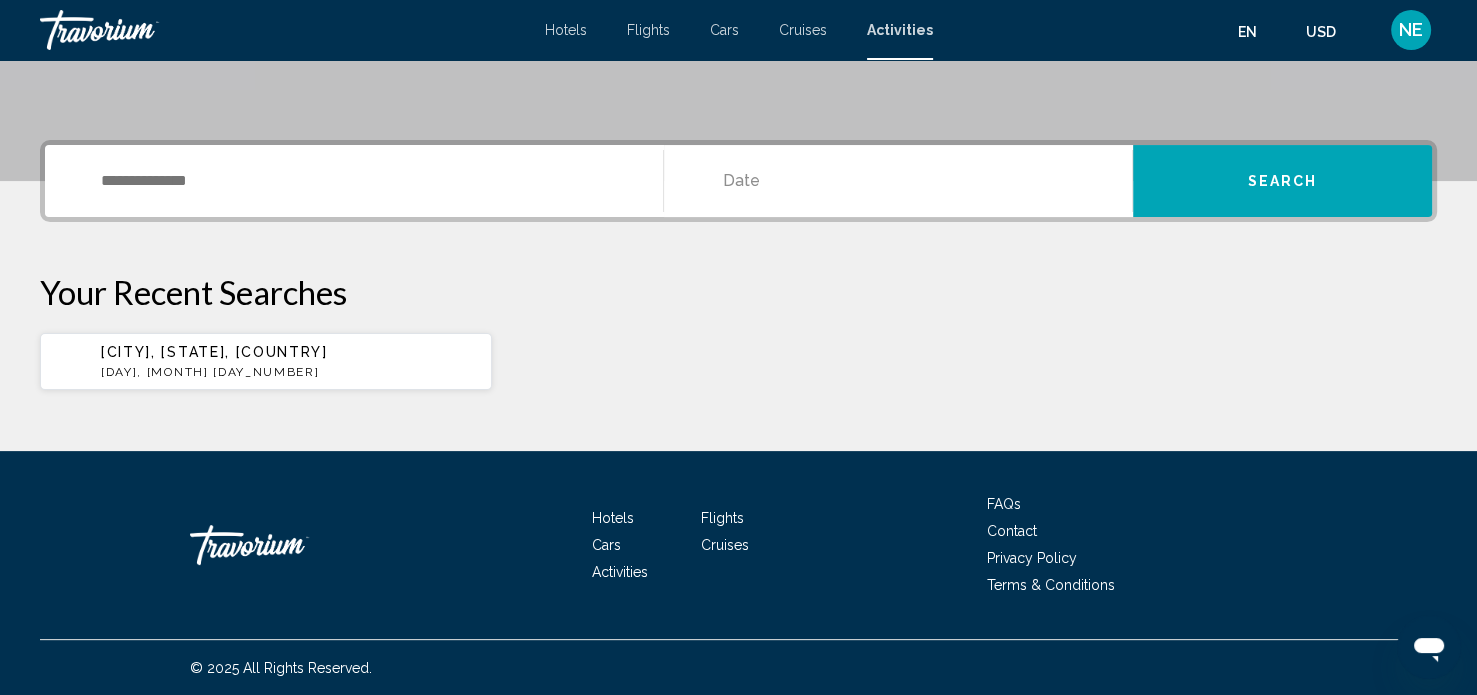 click on "[DAY], [MONTH] [DAY_NUMBER]" at bounding box center (288, 372) 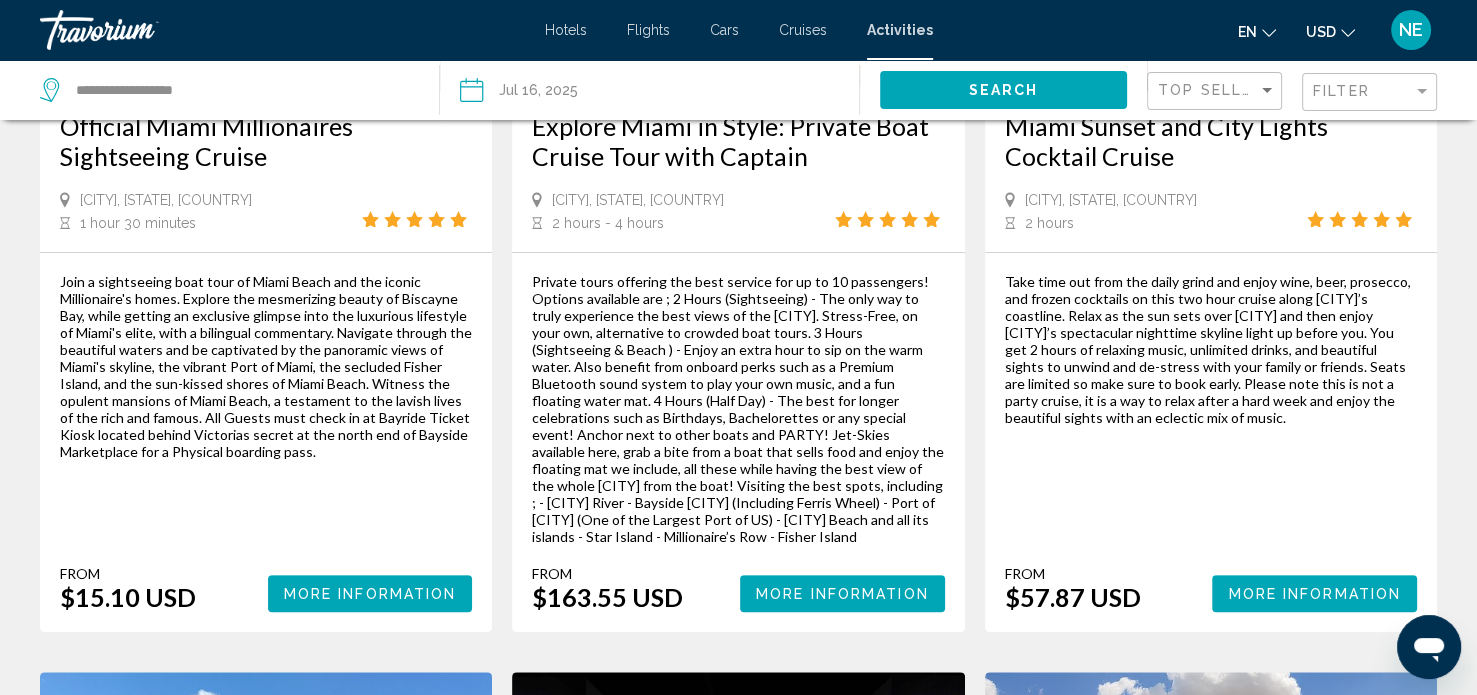 scroll, scrollTop: 0, scrollLeft: 0, axis: both 